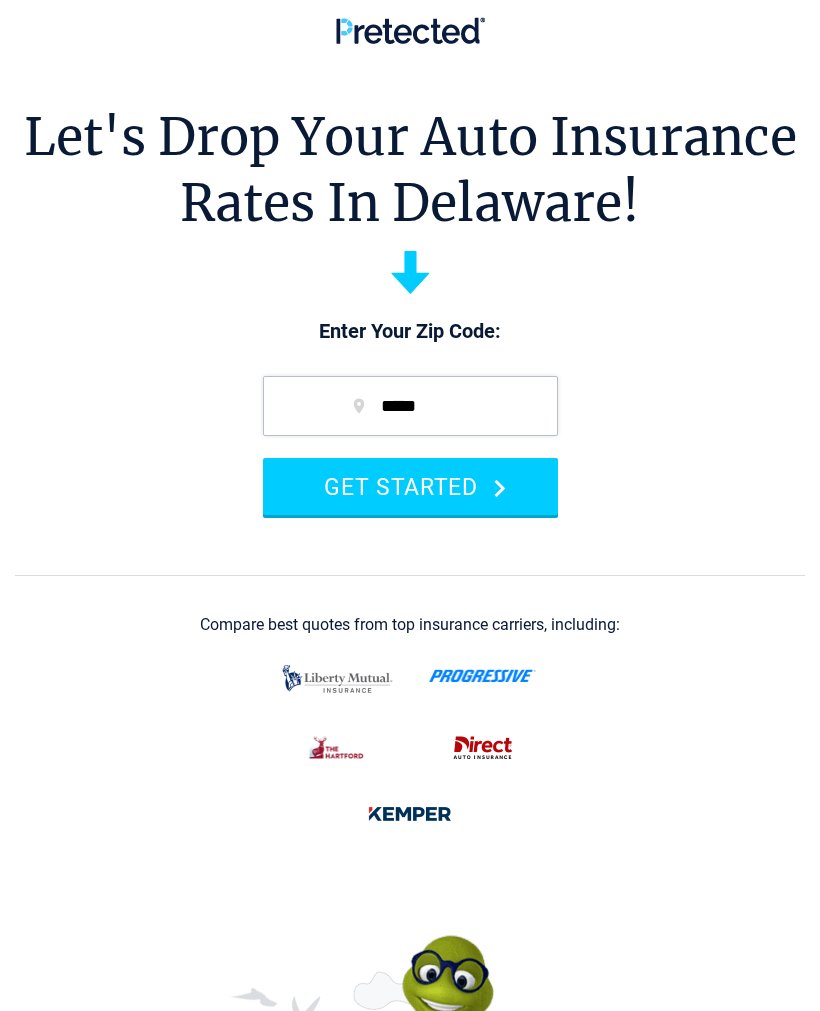 scroll, scrollTop: 0, scrollLeft: 0, axis: both 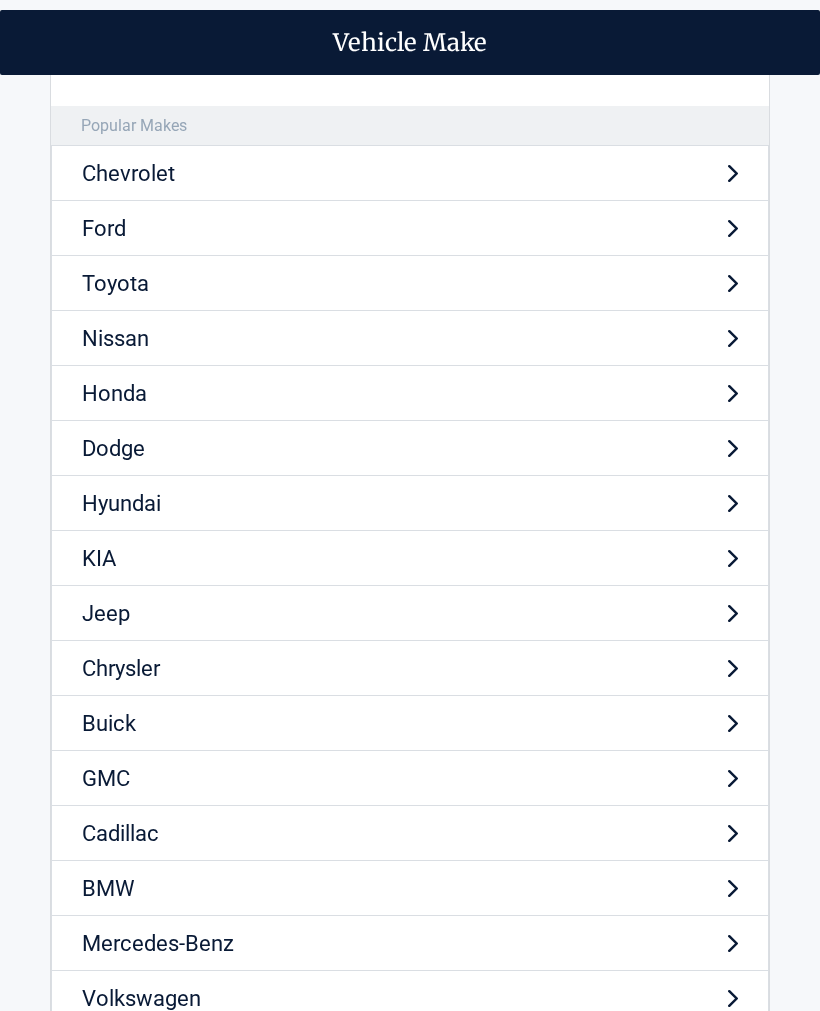click on "Toyota" at bounding box center [410, 283] 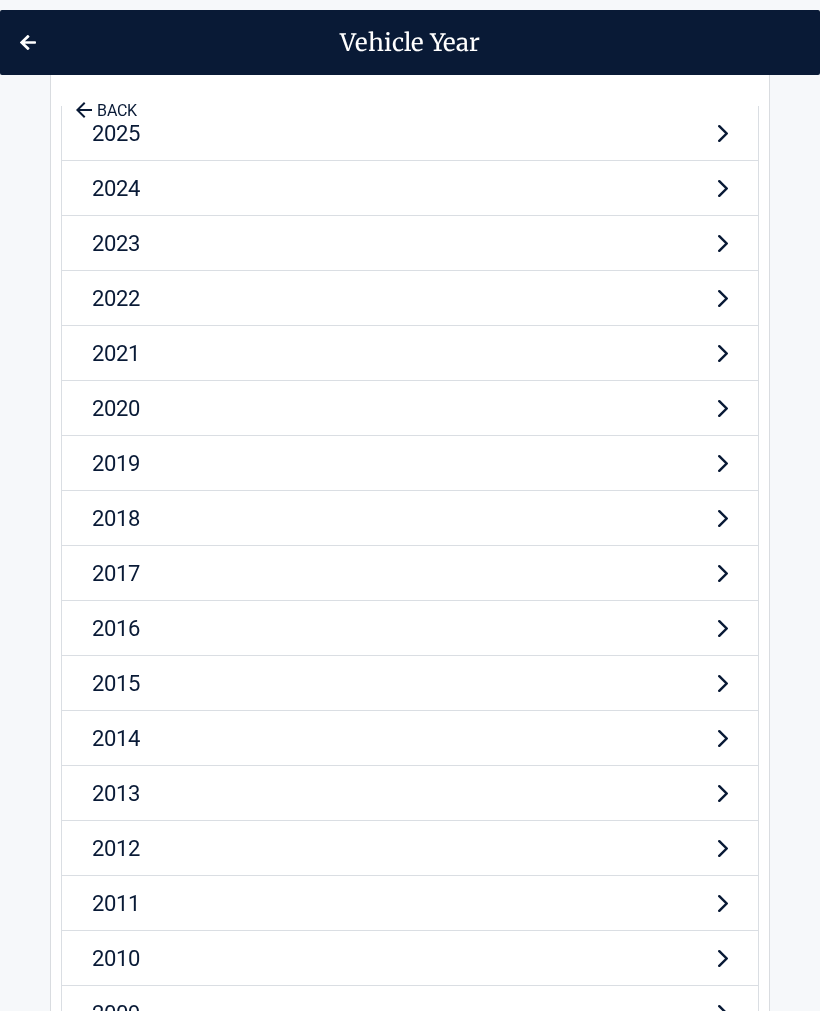 click on "2023" at bounding box center [410, 243] 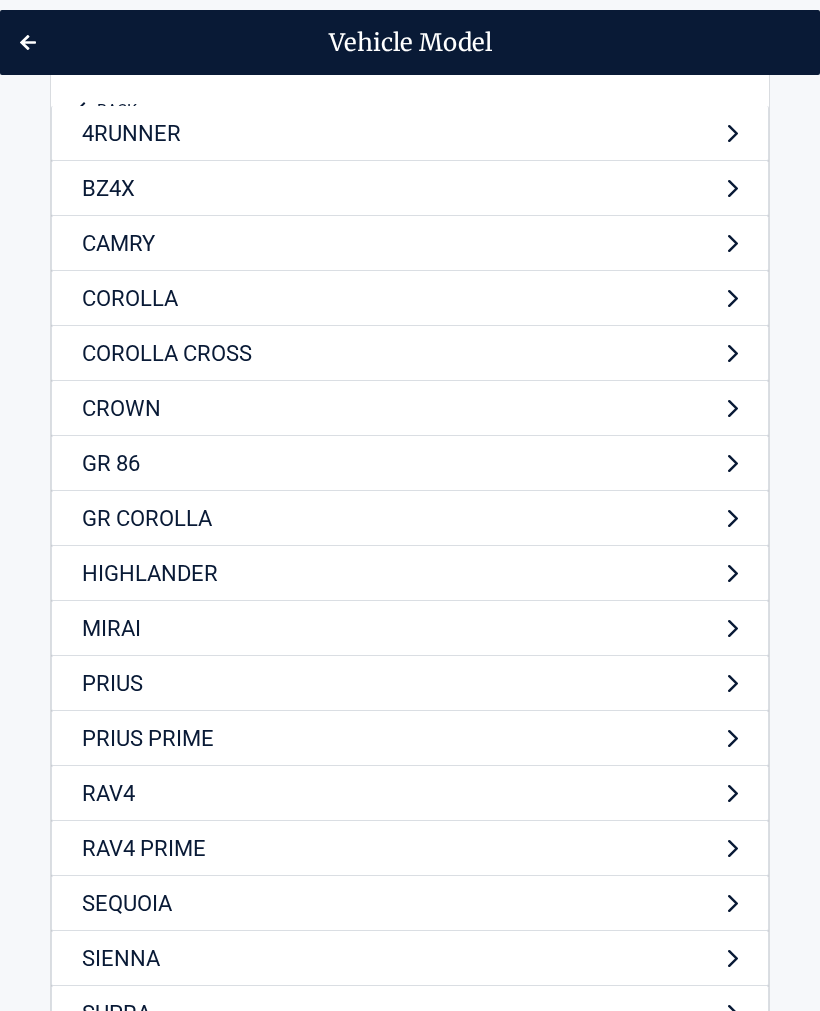 click on "RAV4" at bounding box center [410, 793] 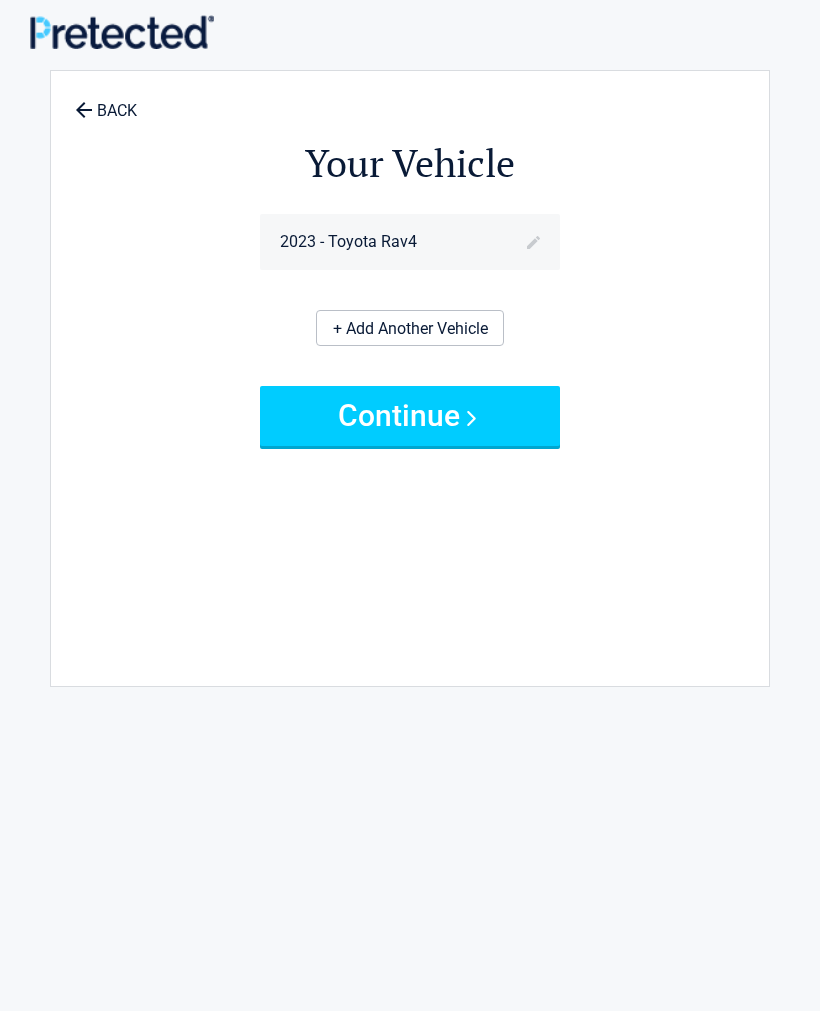 click on "Continue" at bounding box center [410, 416] 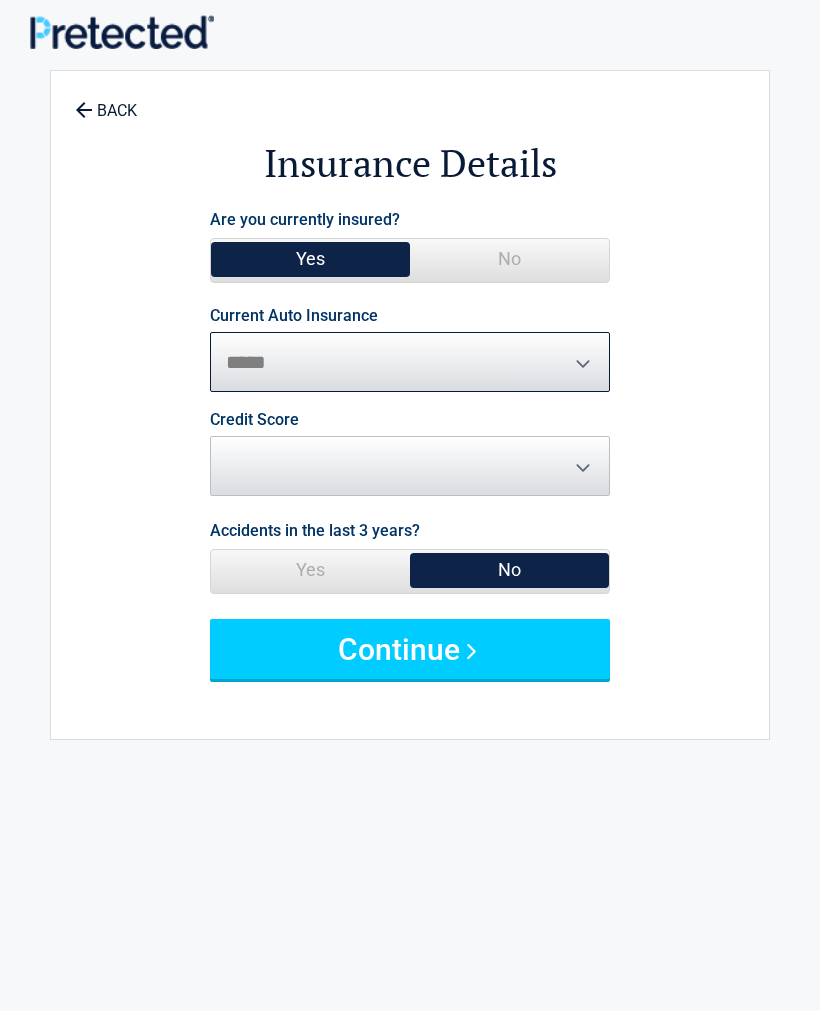 click on "**********" at bounding box center [410, 362] 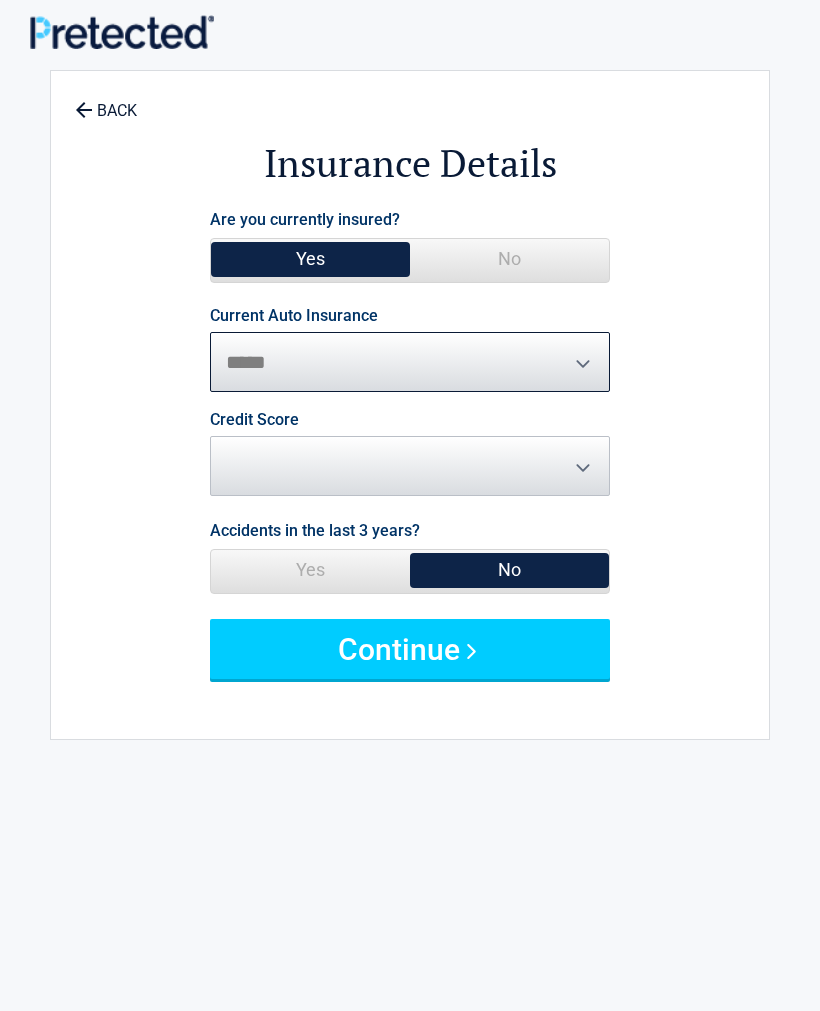 select on "**********" 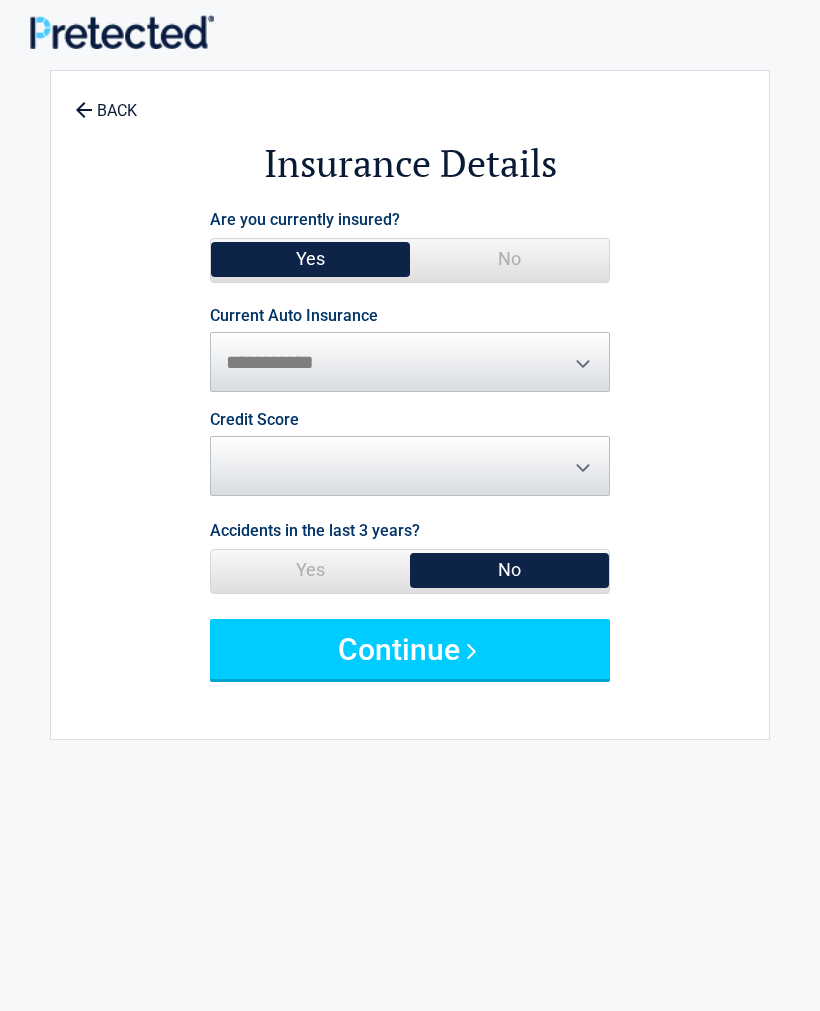 click on "Credit Score
*********
****
*******
****" at bounding box center [410, 454] 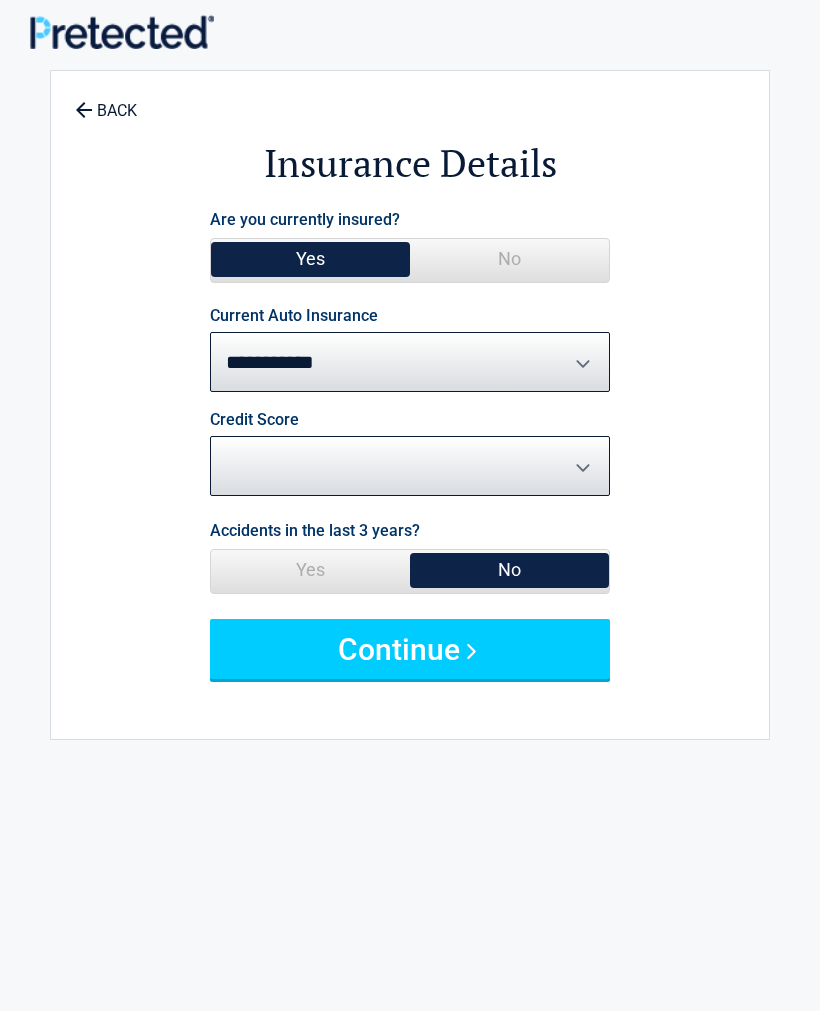 click on "*********
****
*******
****" at bounding box center [410, 466] 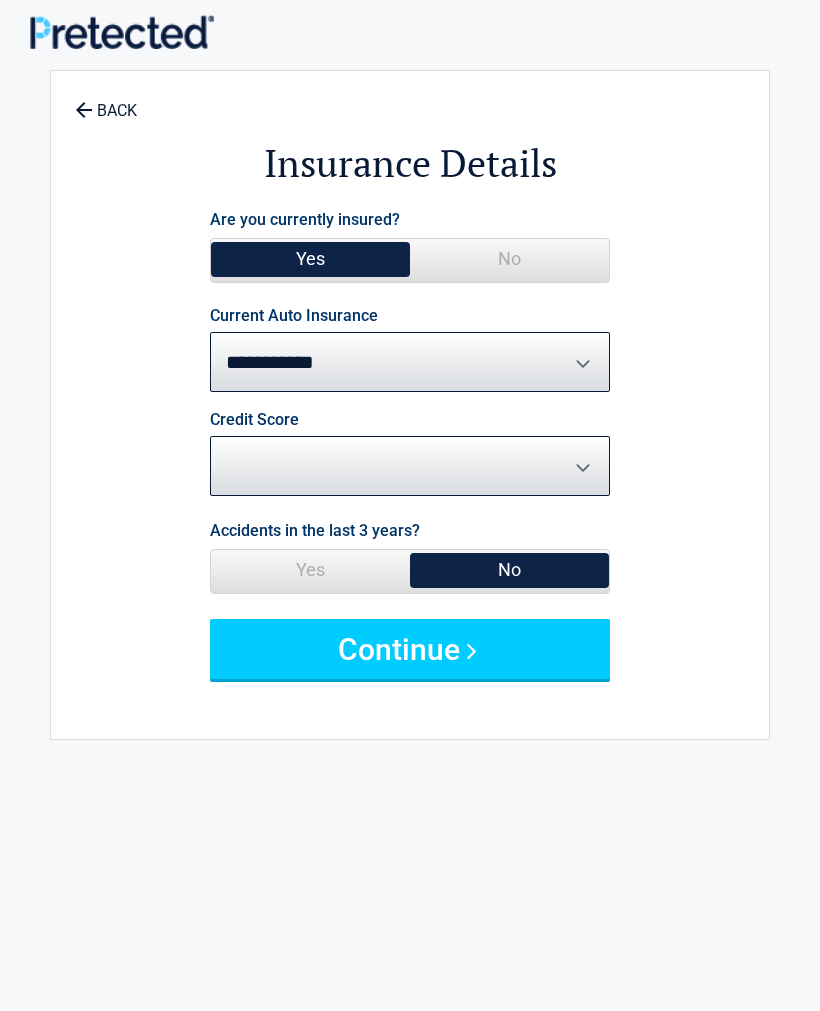 select on "*********" 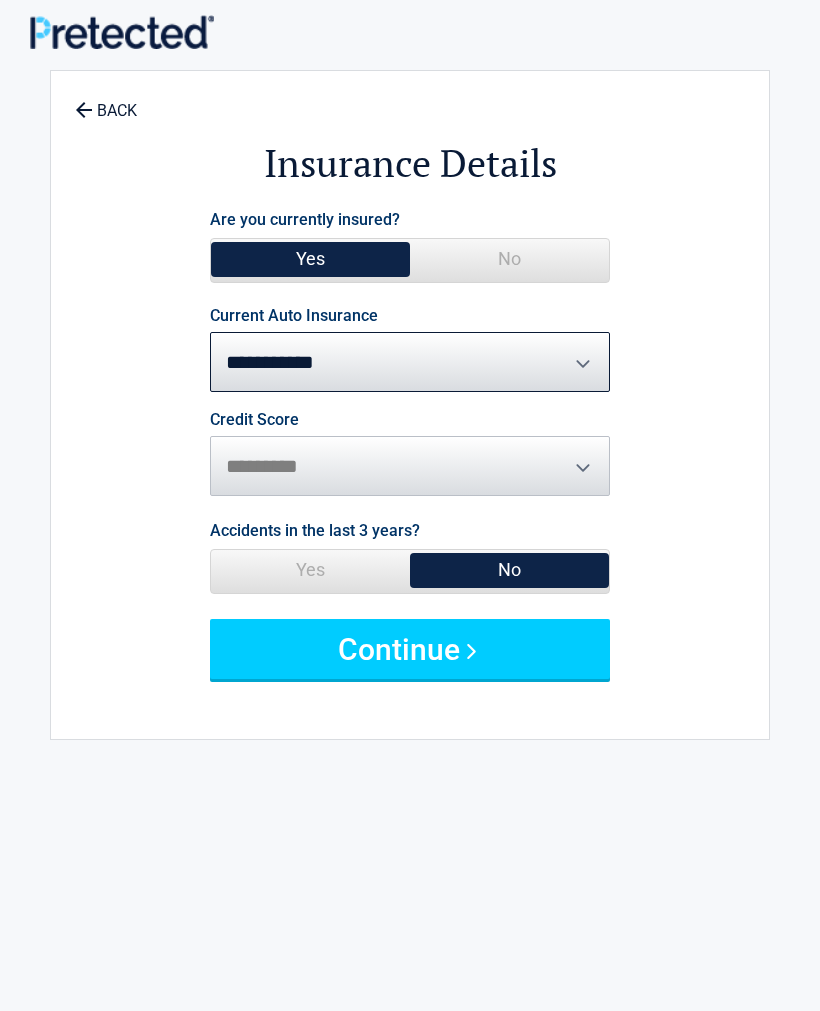 click on "No" at bounding box center [509, 570] 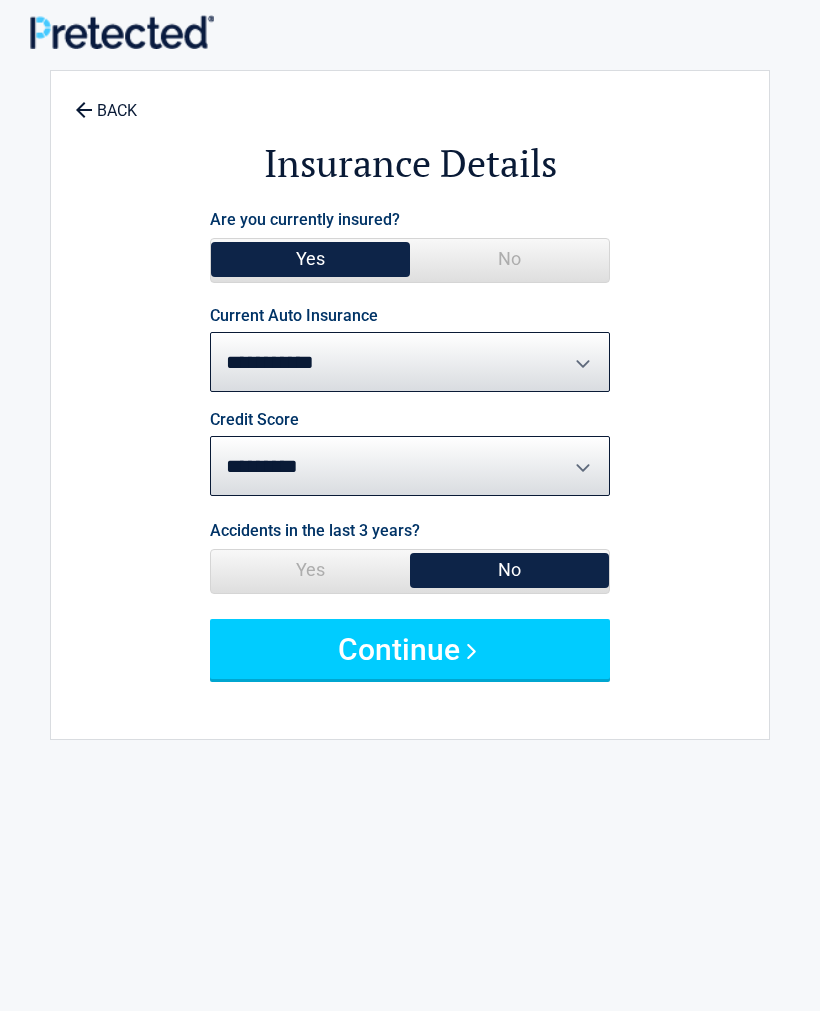 click on "Continue" at bounding box center (410, 649) 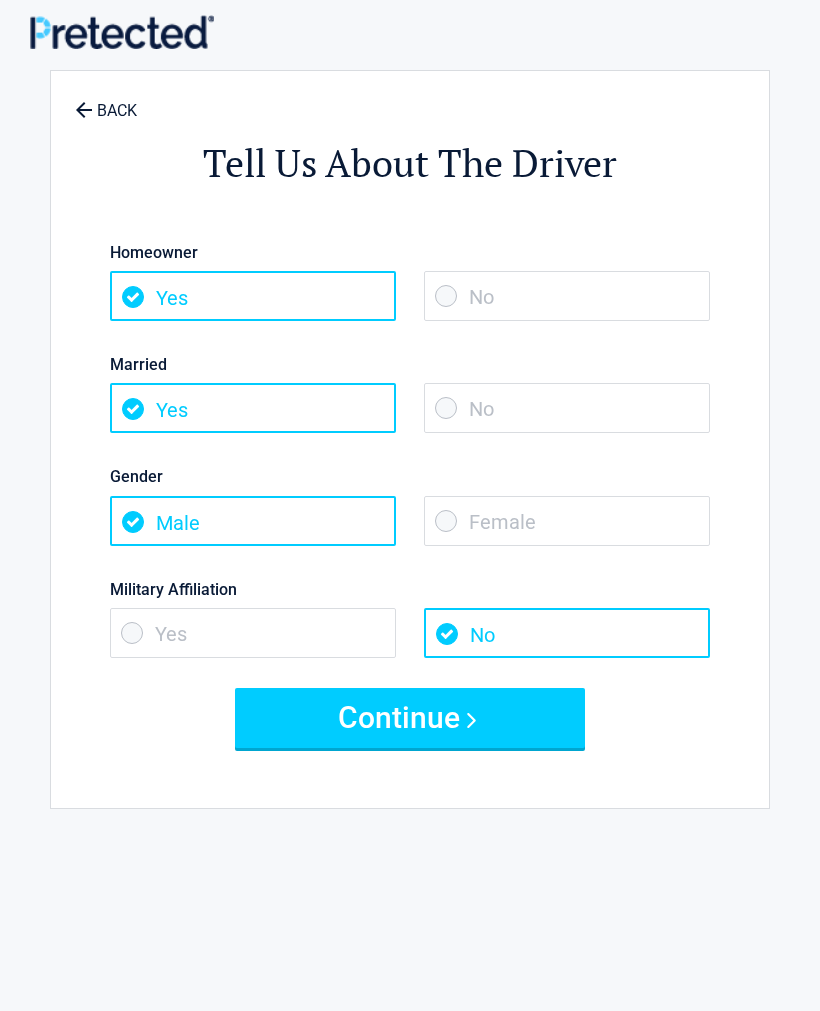 click on "No" at bounding box center [567, 296] 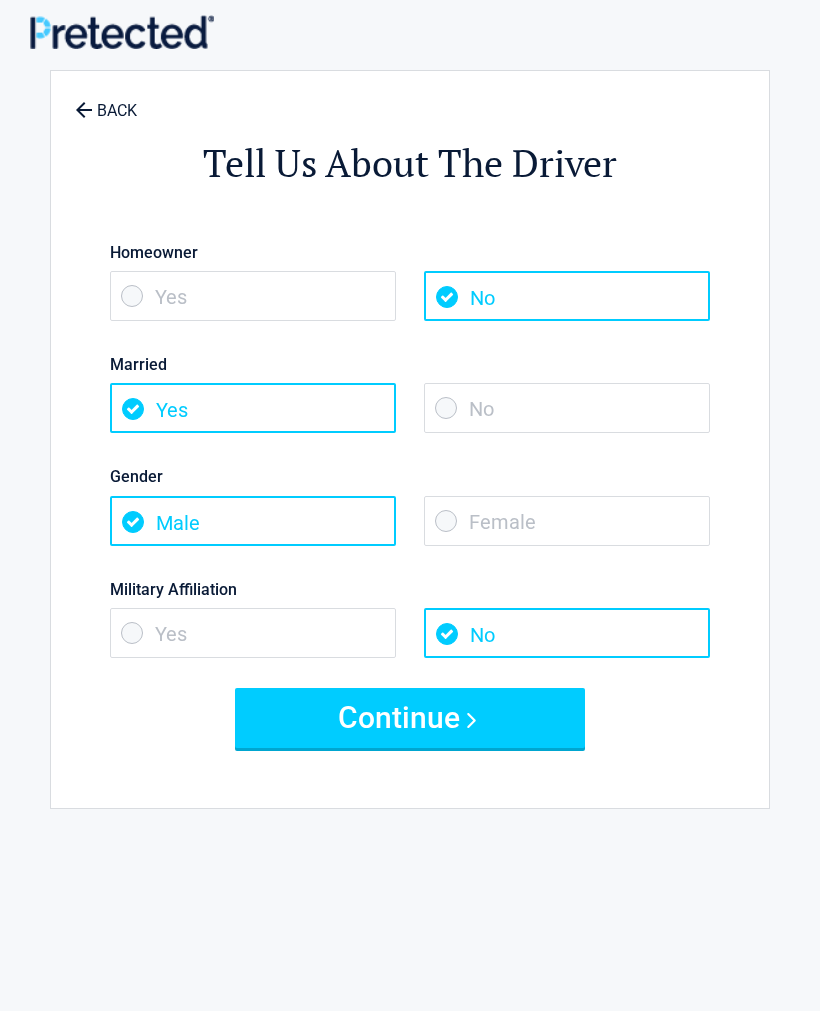 click on "No" at bounding box center [567, 408] 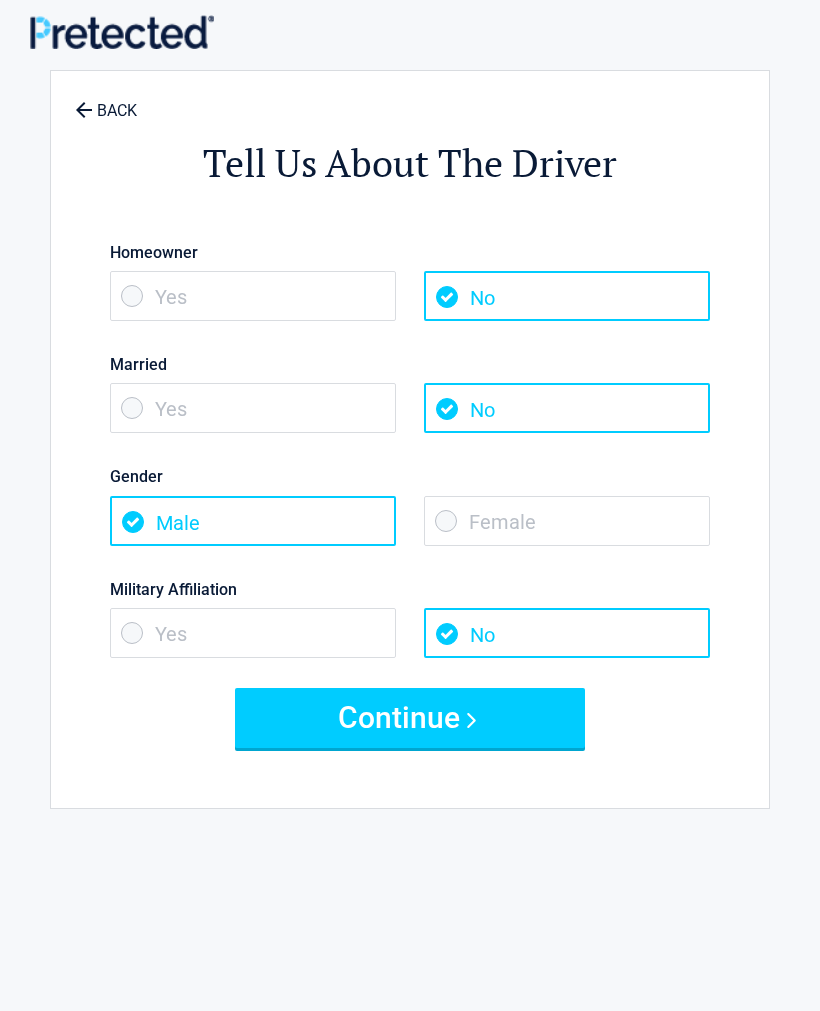 click on "Female" at bounding box center [567, 521] 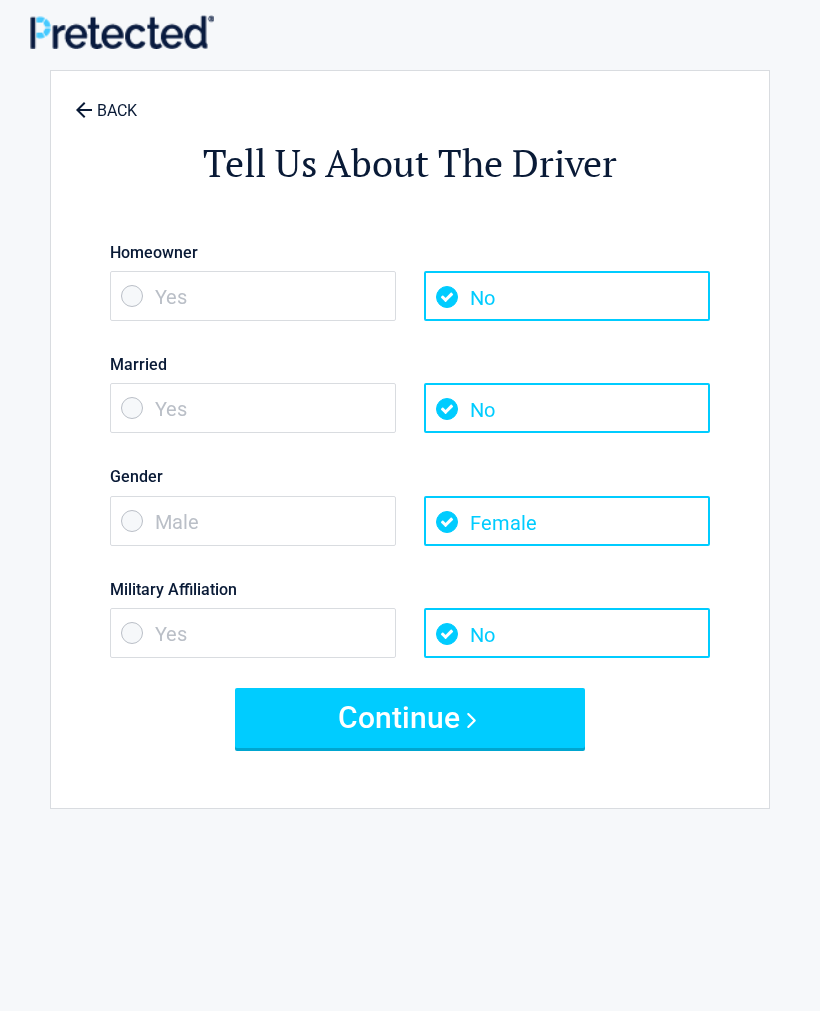 click on "Yes" at bounding box center [253, 633] 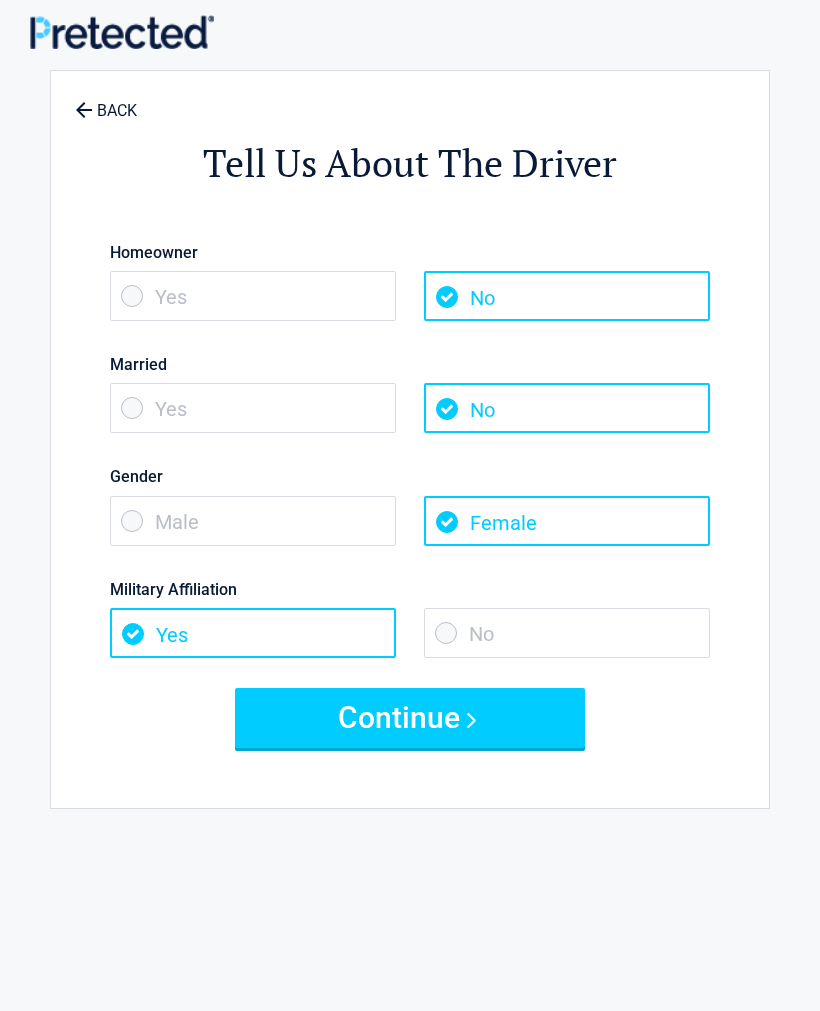 click on "Continue" at bounding box center [410, 718] 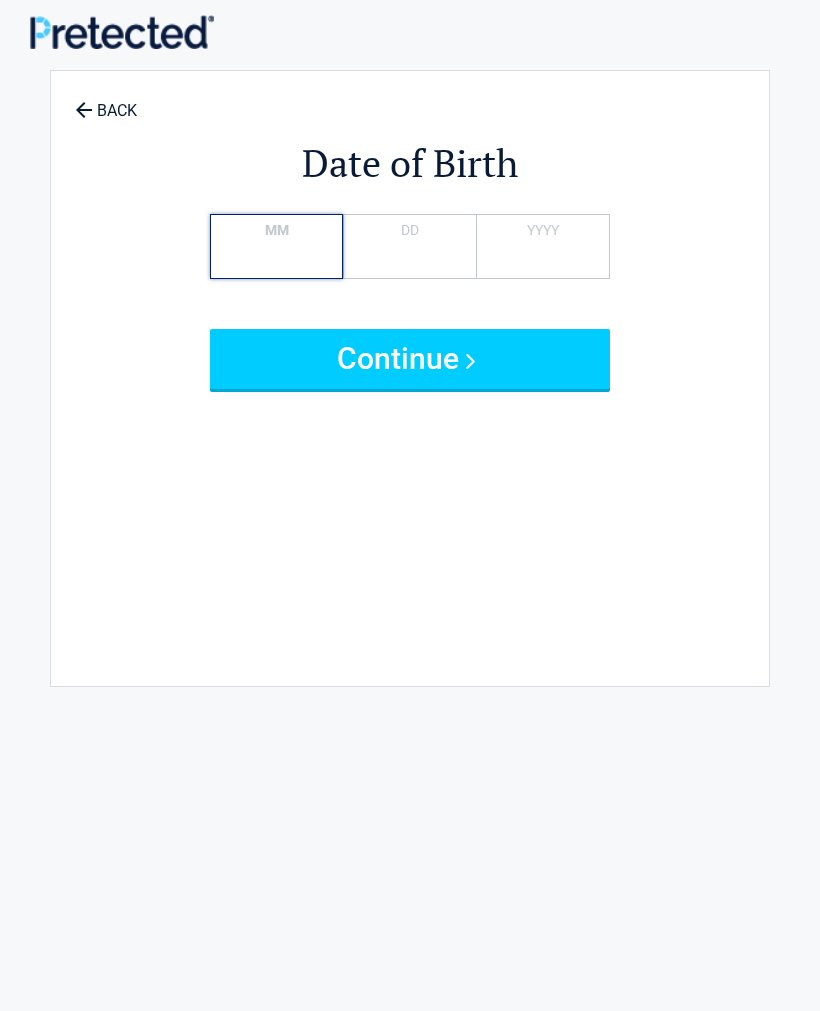 click on "*" at bounding box center (276, 246) 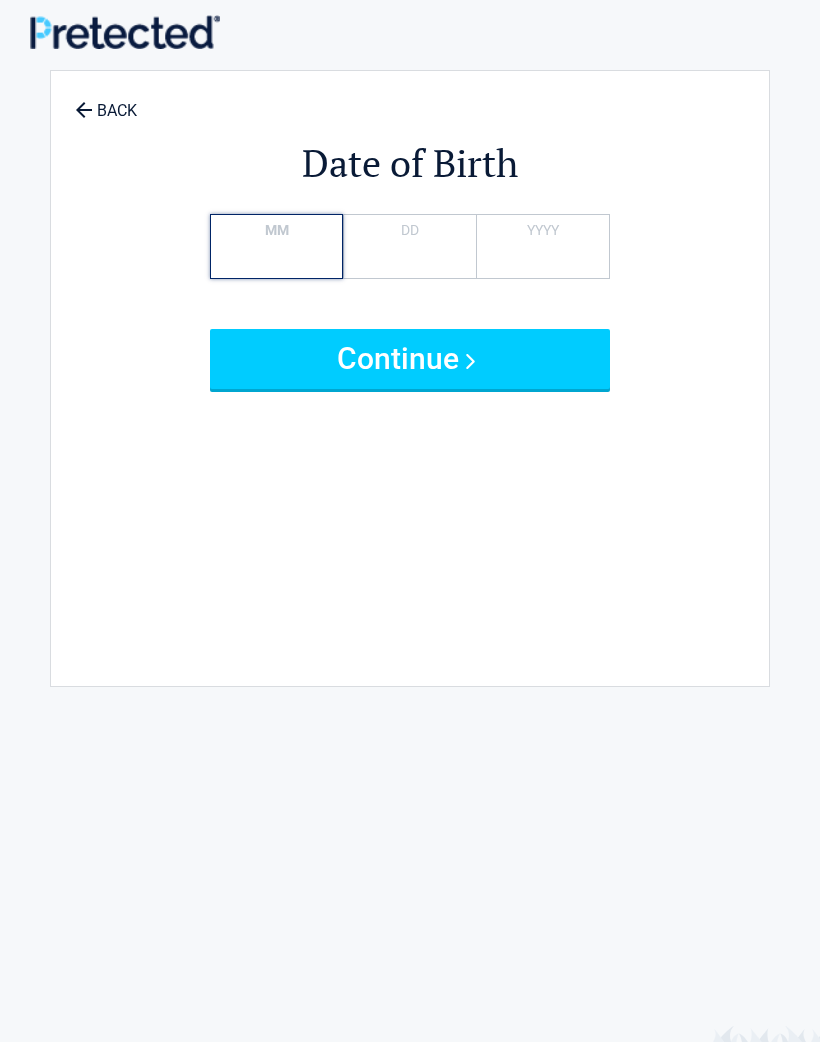 type on "**" 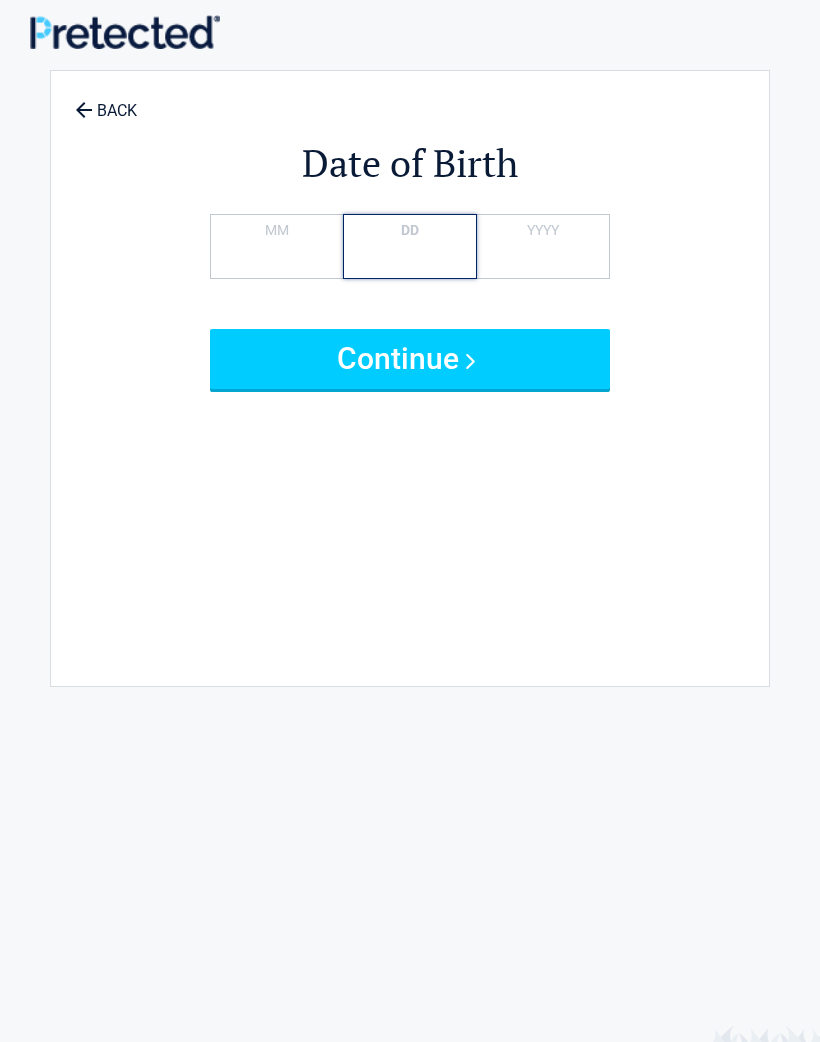click on "**" at bounding box center [409, 246] 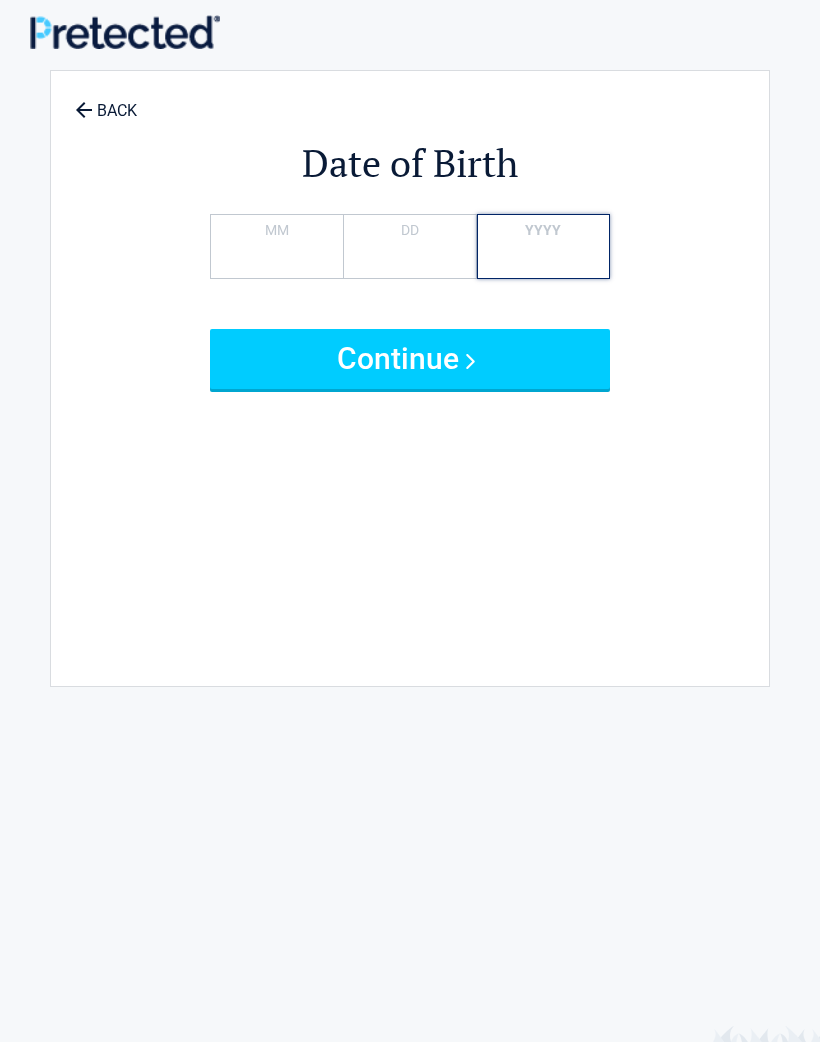 type on "****" 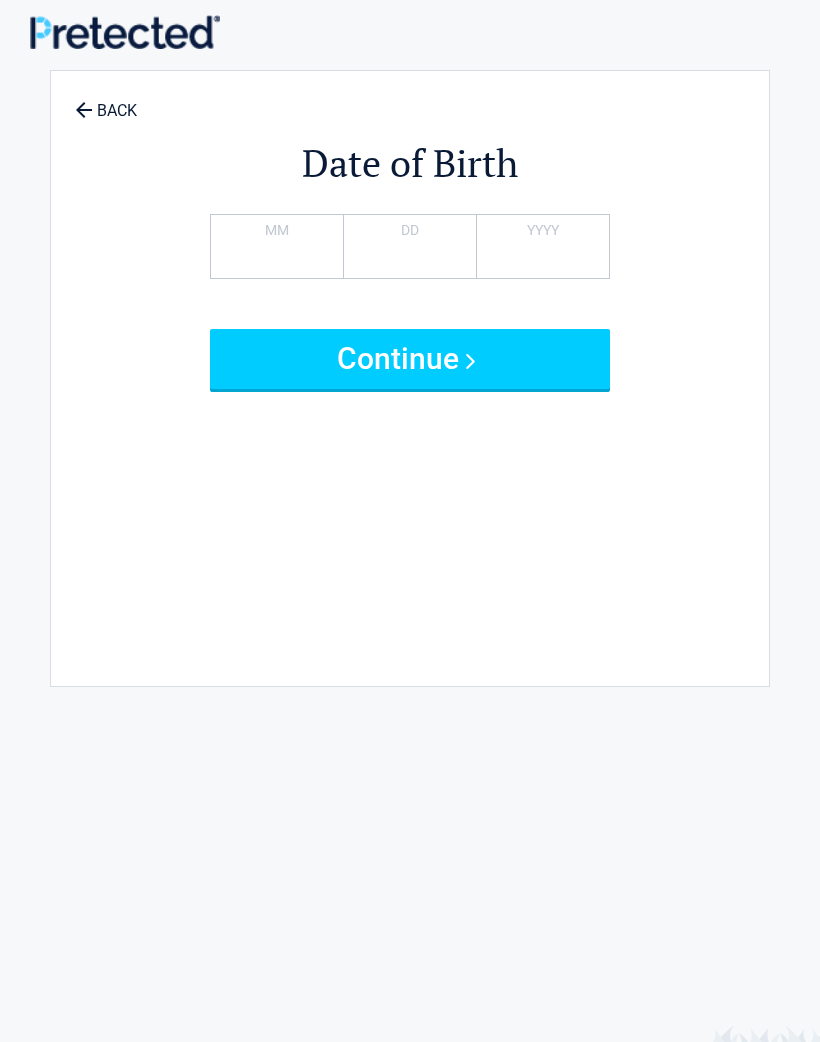 click on "Continue" at bounding box center (410, 359) 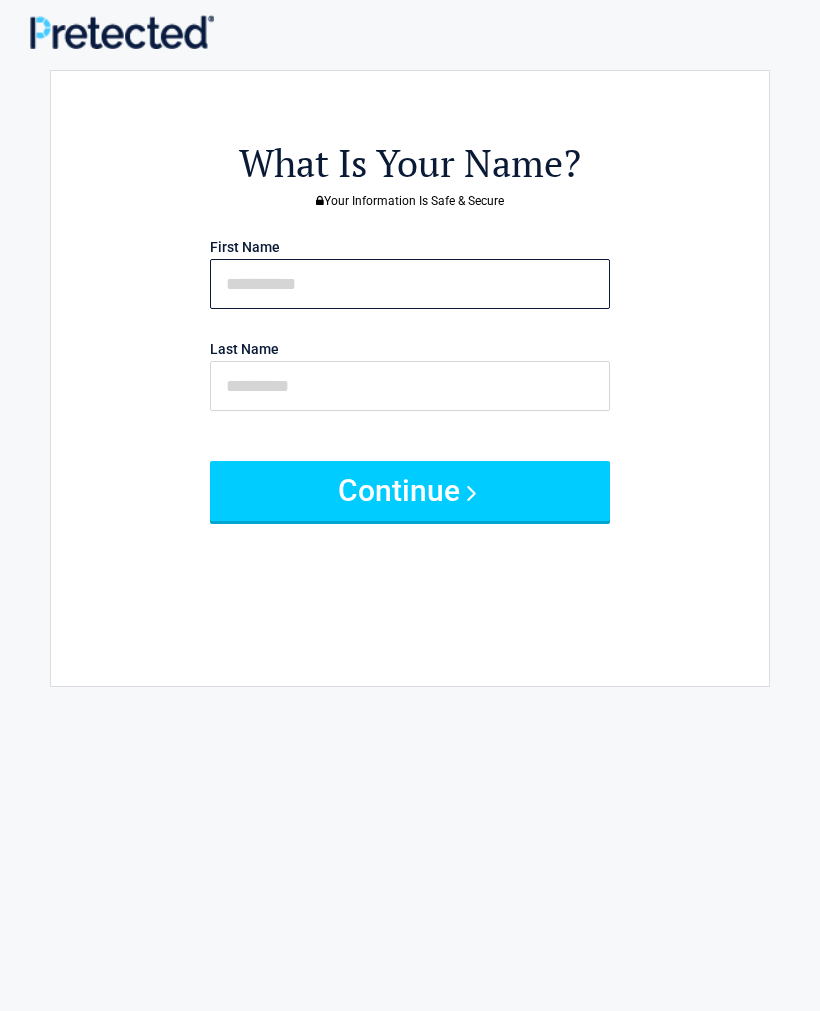 click at bounding box center (410, 284) 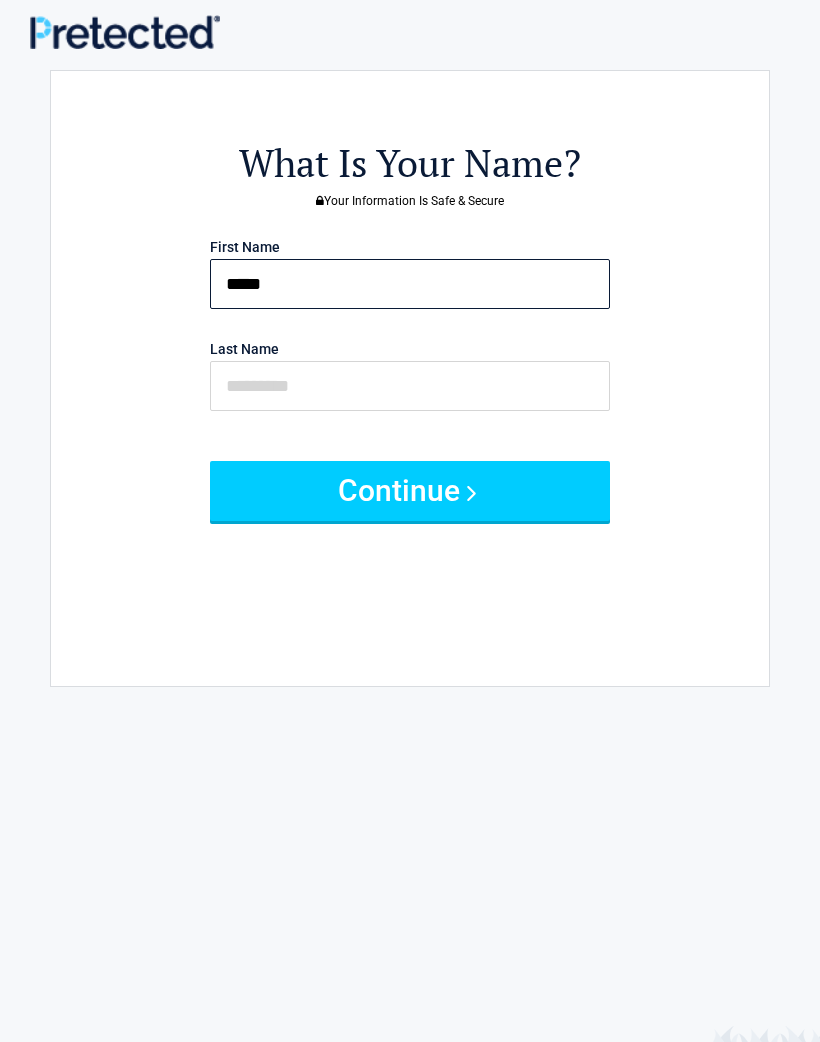 type on "*****" 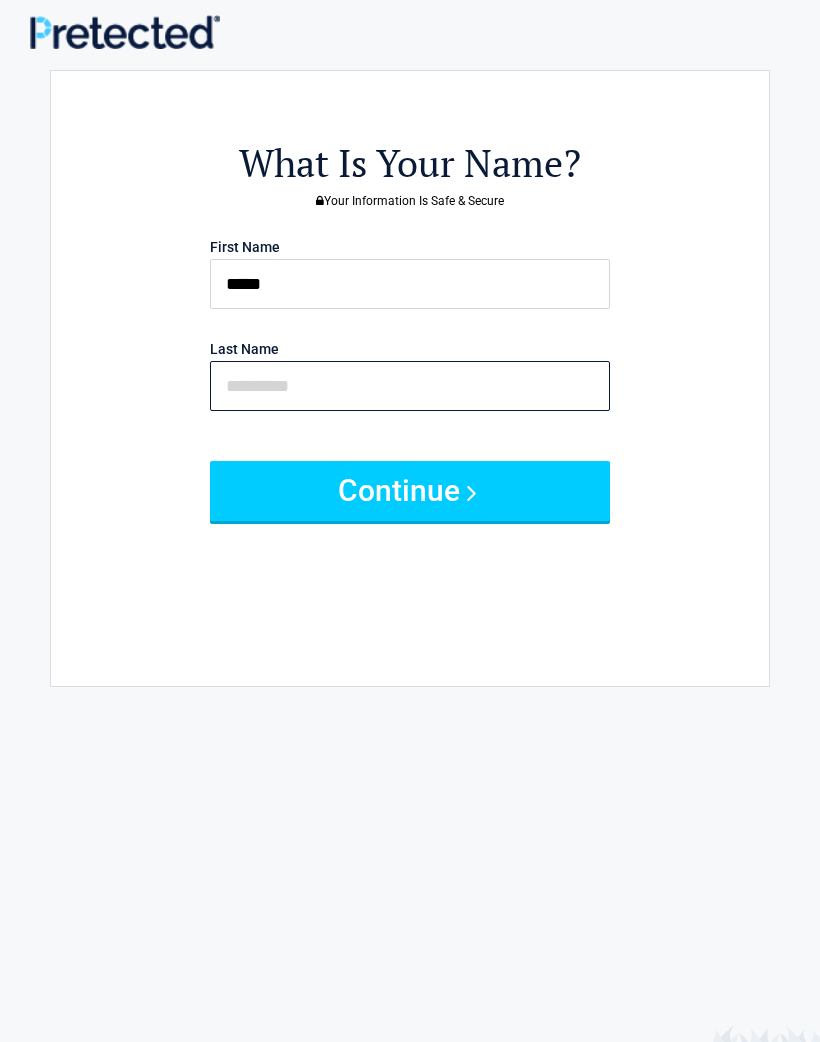 click at bounding box center [410, 386] 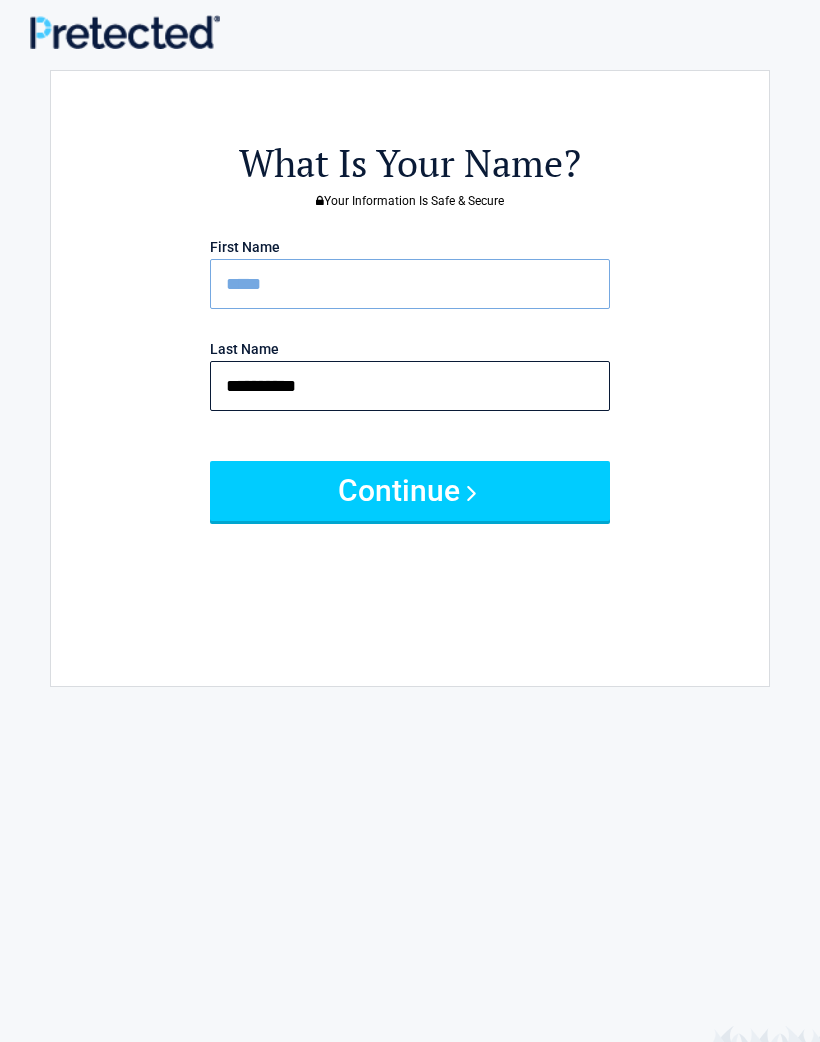 type on "*********" 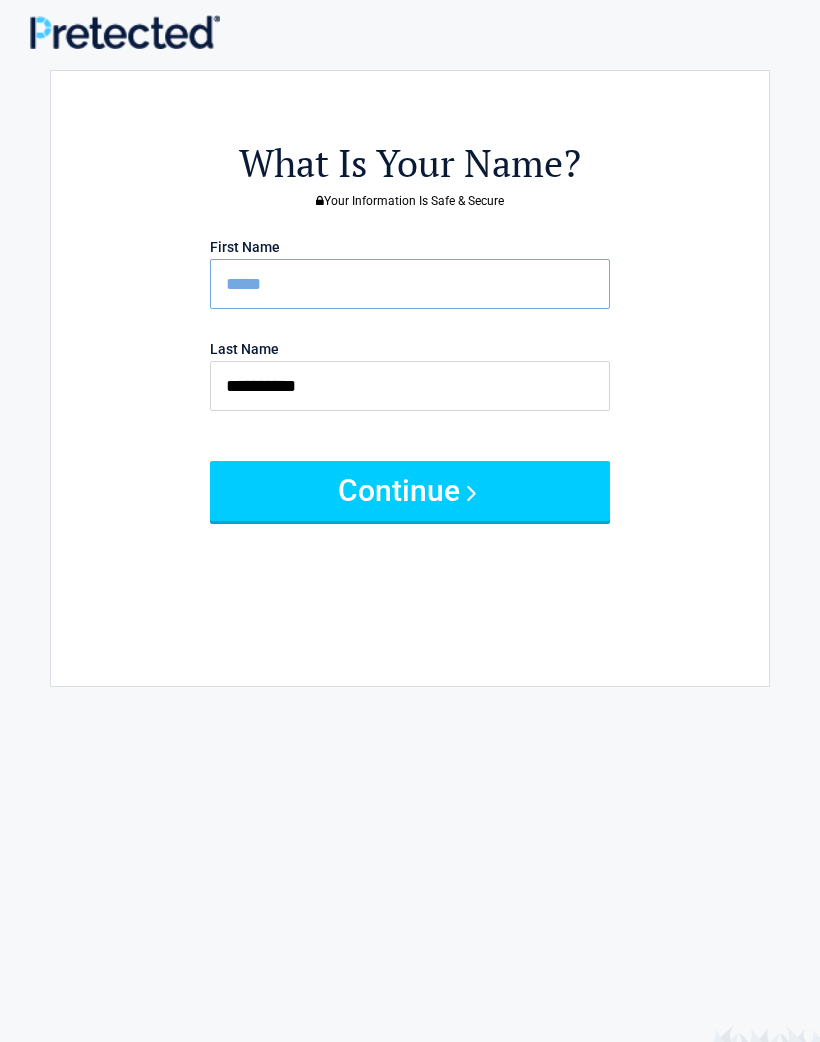 click on "Continue" at bounding box center (410, 491) 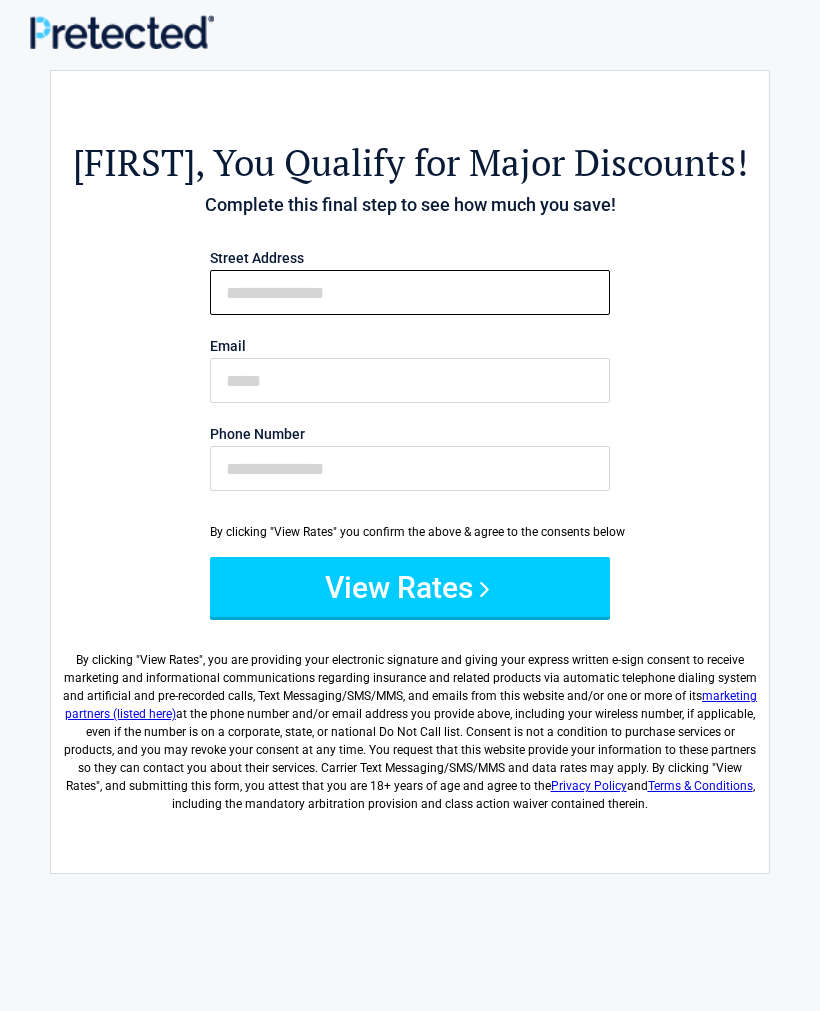 click on "First Name" at bounding box center (410, 292) 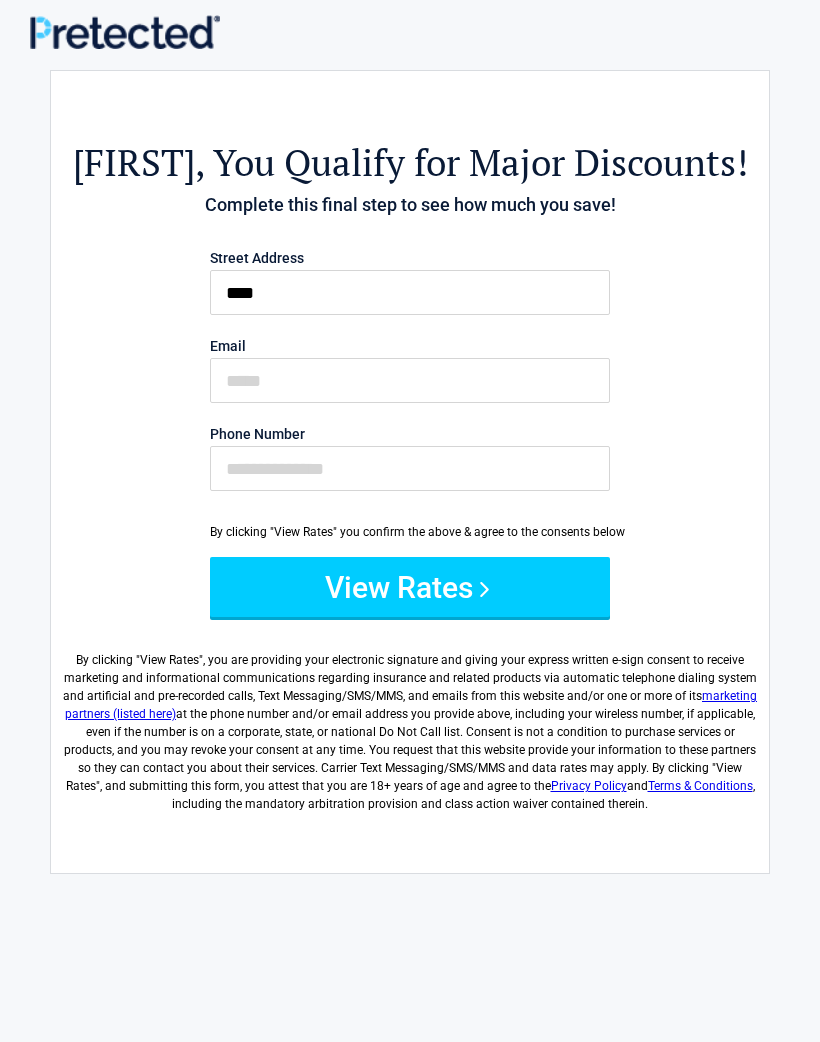 click on "Street Address" at bounding box center (410, 258) 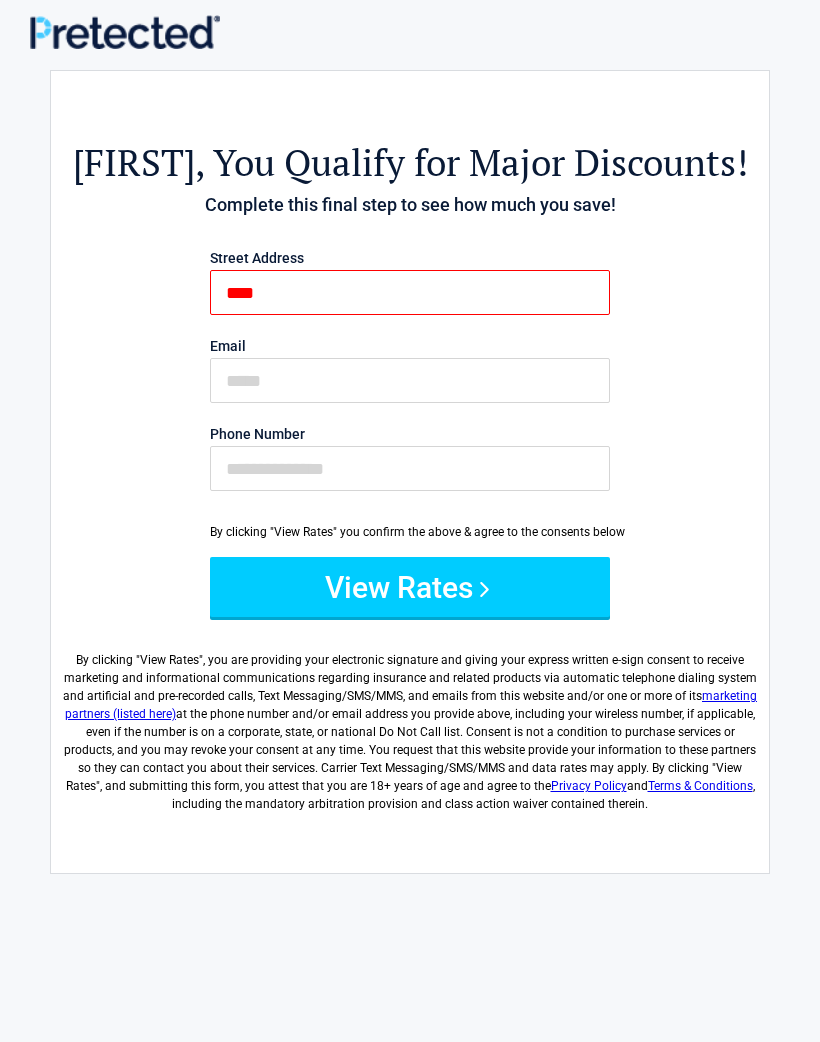 click on "****" at bounding box center [410, 292] 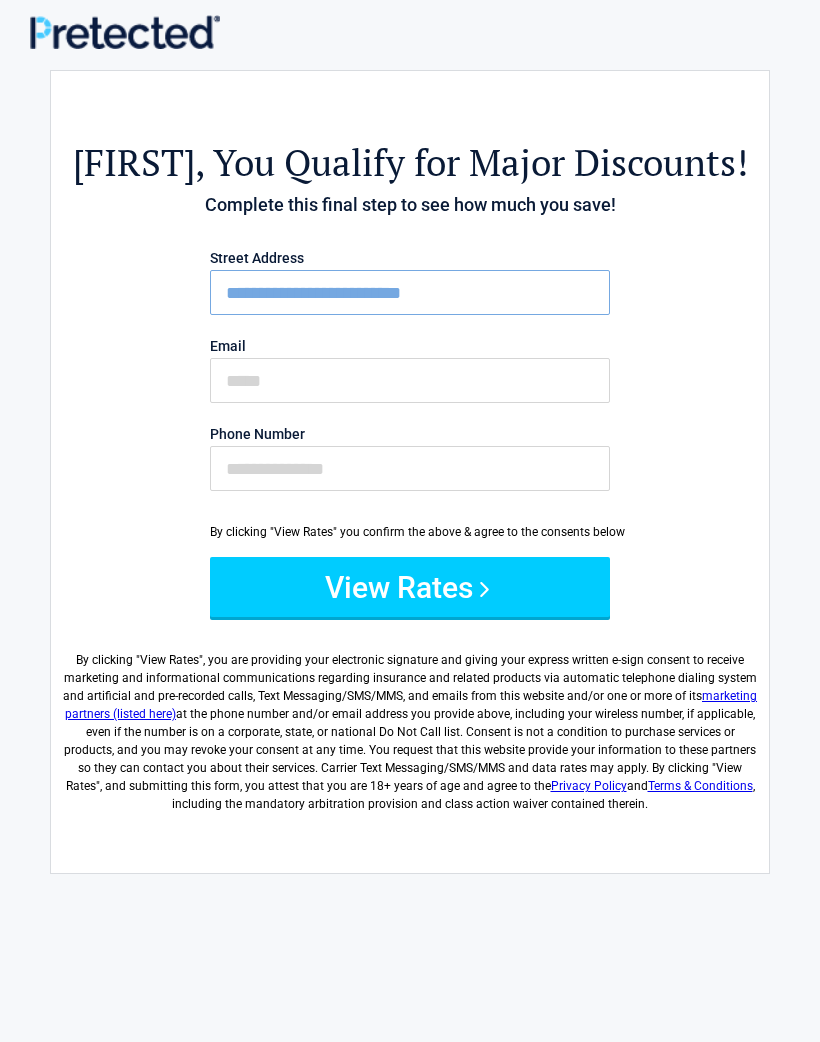 type on "**********" 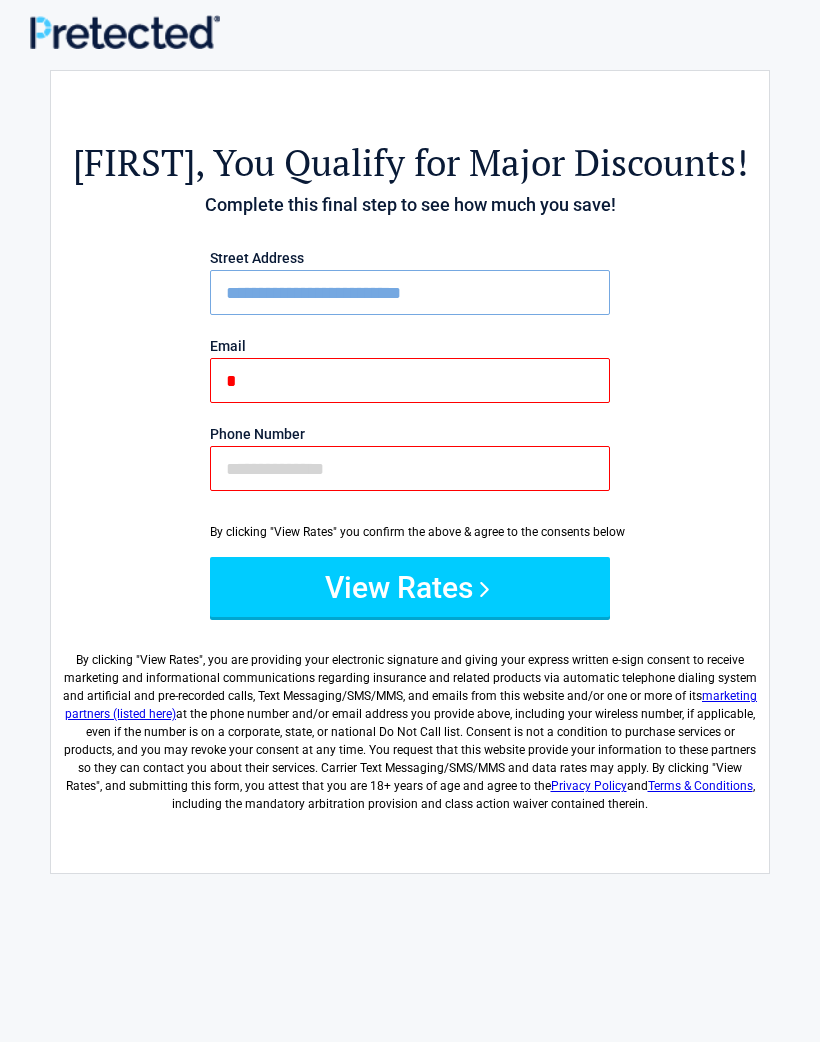 type on "*" 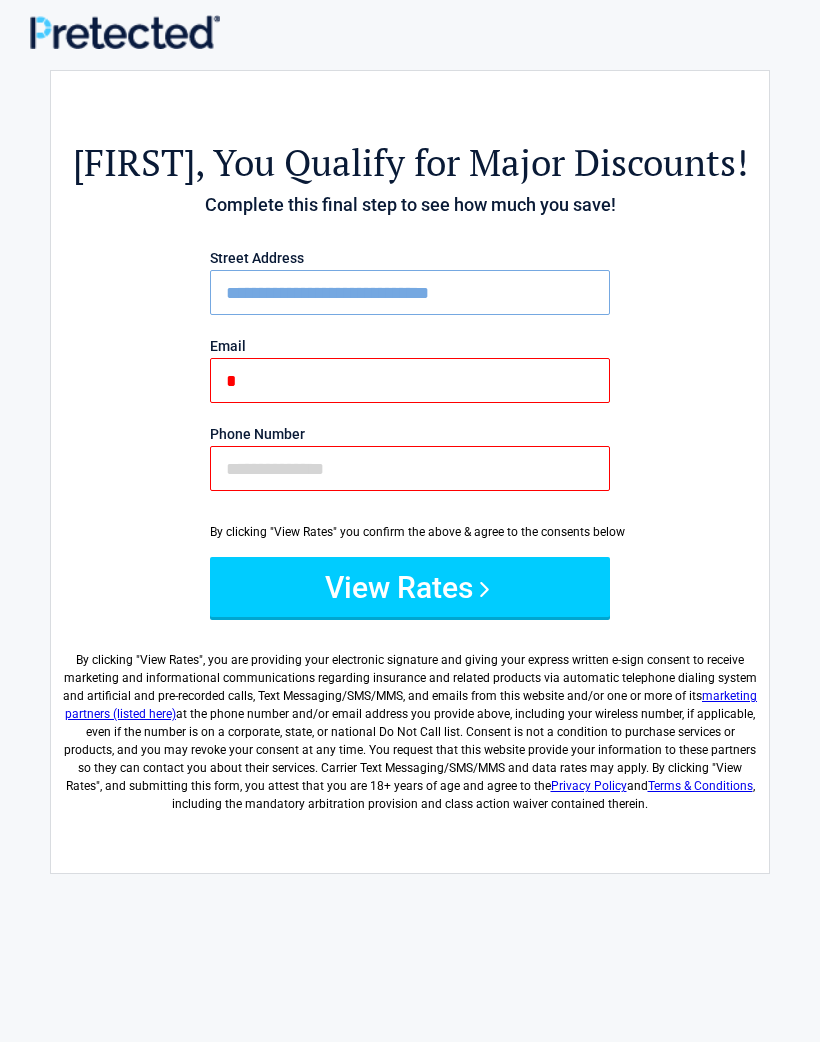 type on "**********" 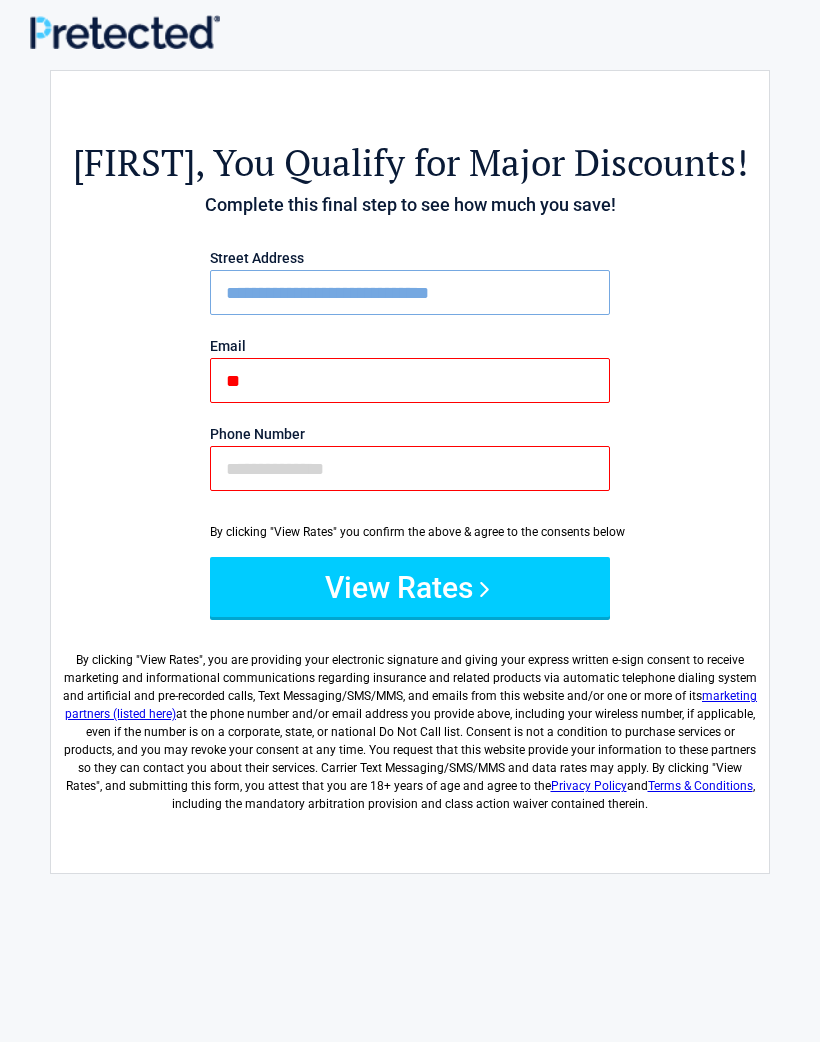 type on "*" 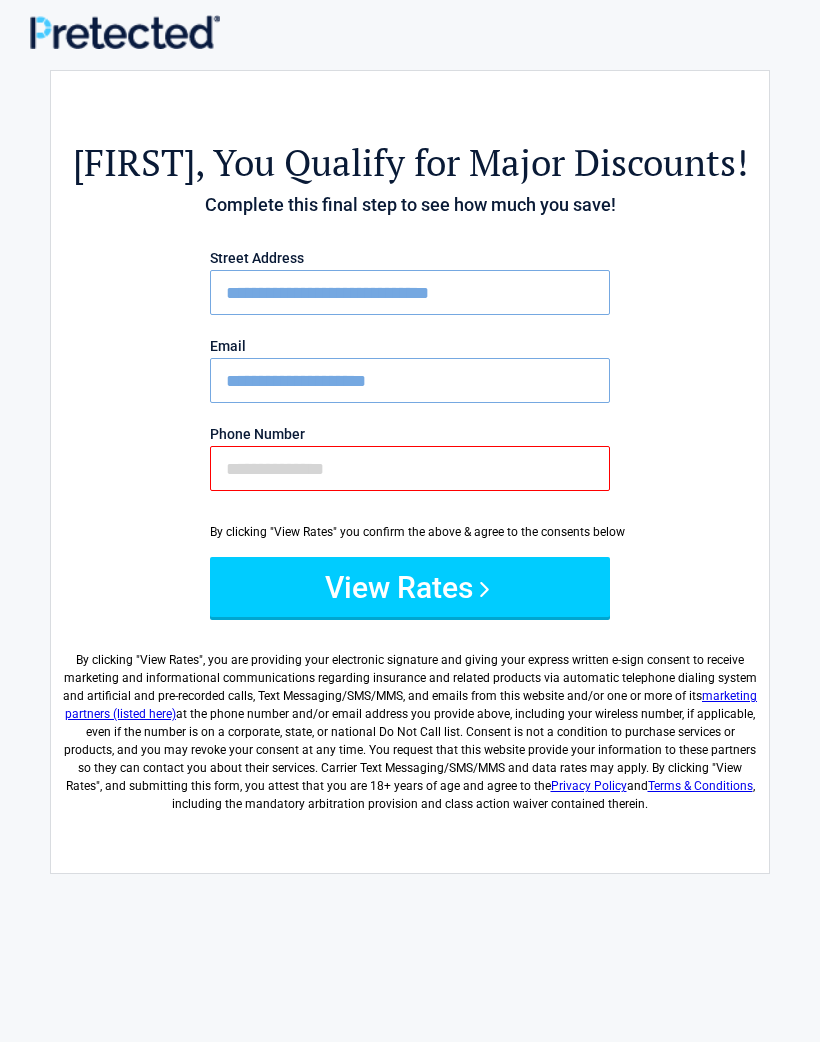 type on "**********" 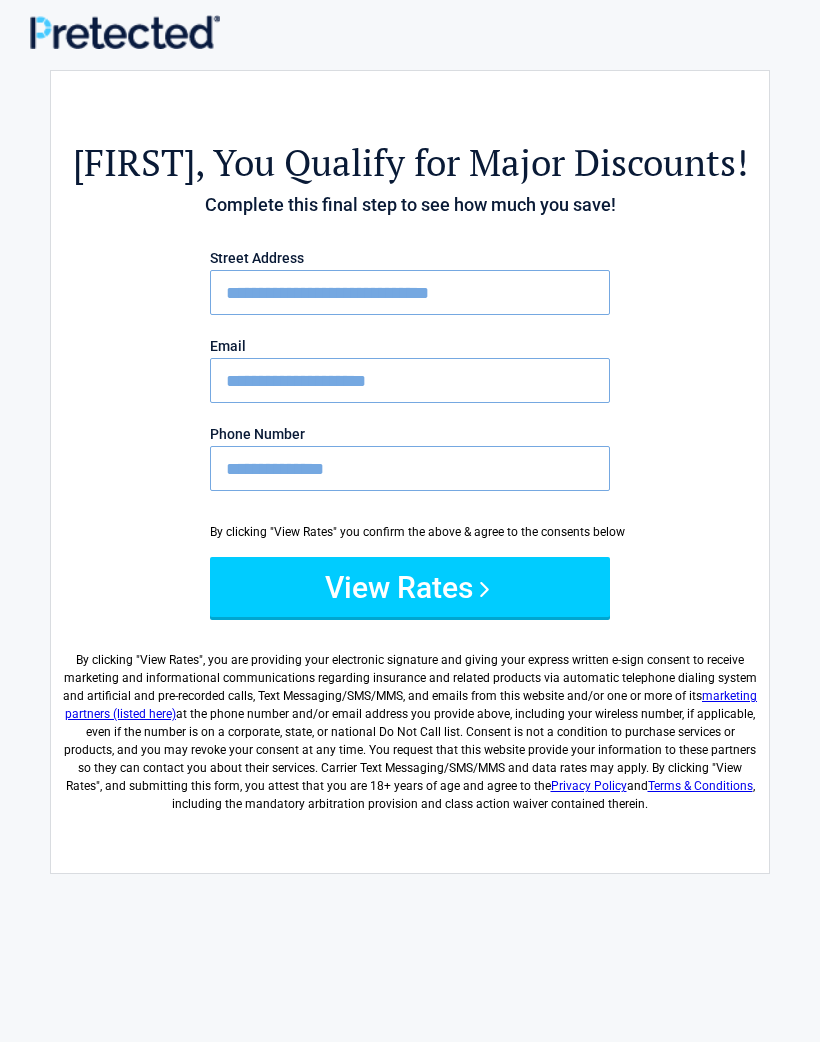 type on "**********" 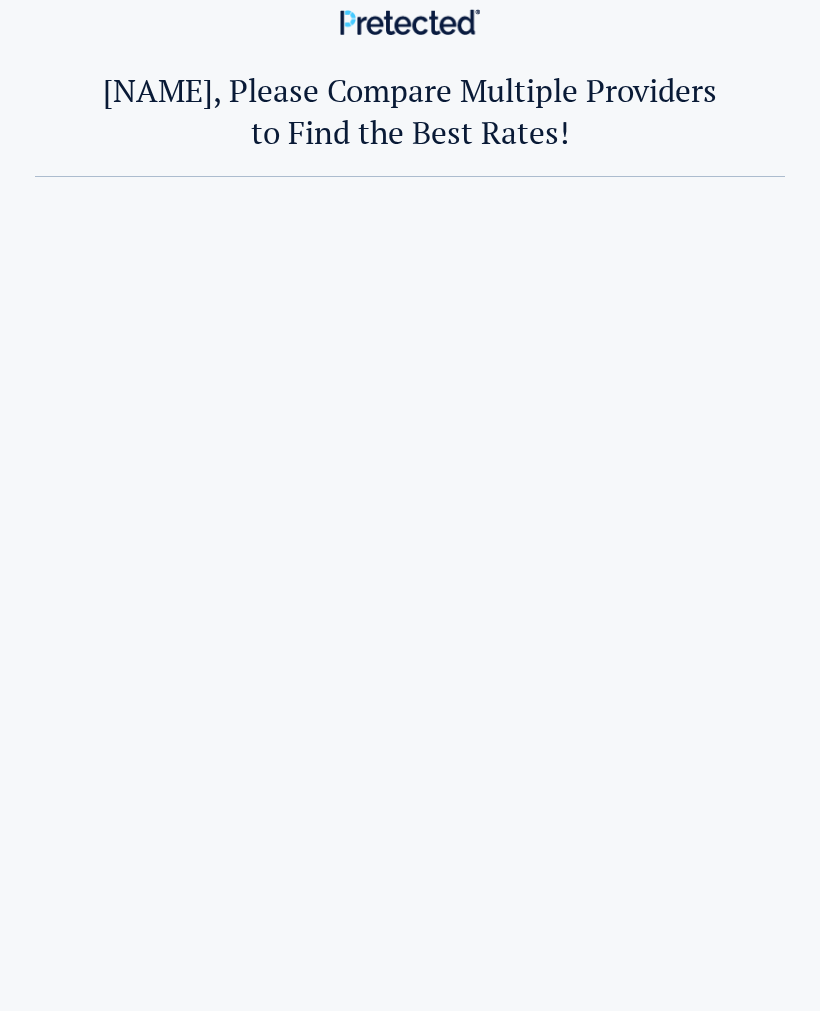 scroll, scrollTop: 0, scrollLeft: 0, axis: both 